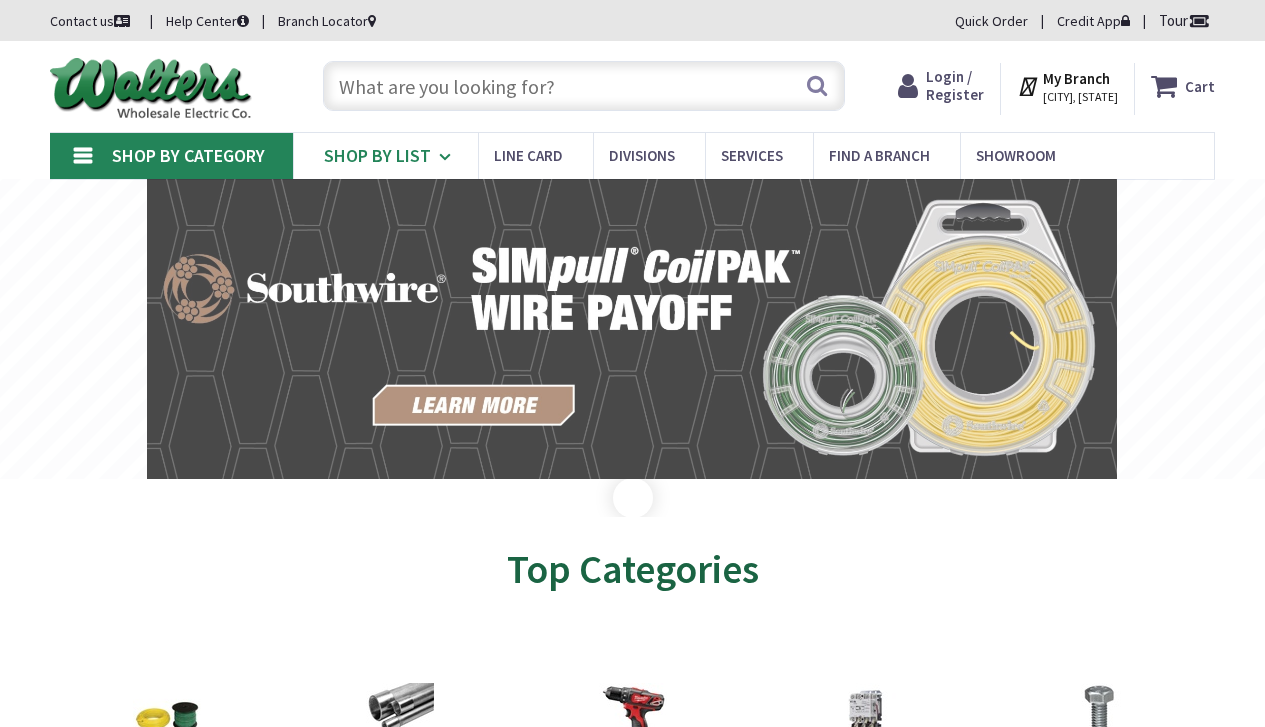 scroll, scrollTop: 0, scrollLeft: 0, axis: both 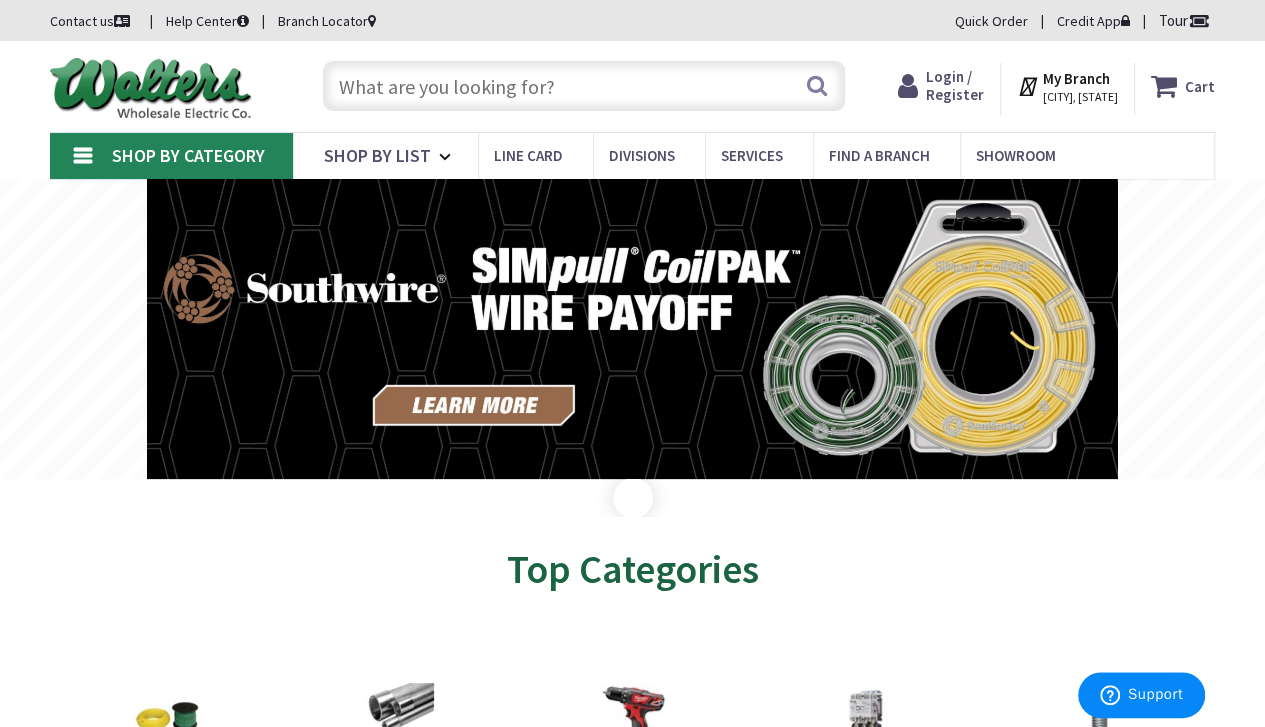 click at bounding box center (584, 86) 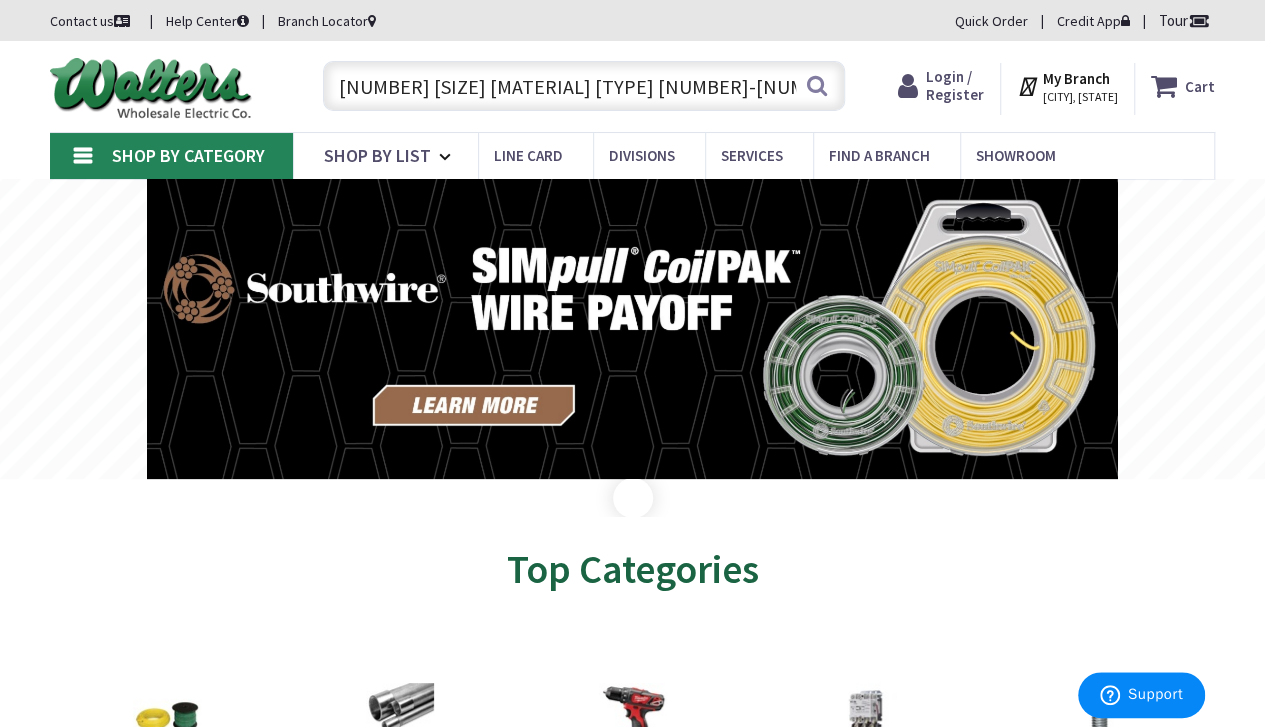 scroll, scrollTop: 0, scrollLeft: 305, axis: horizontal 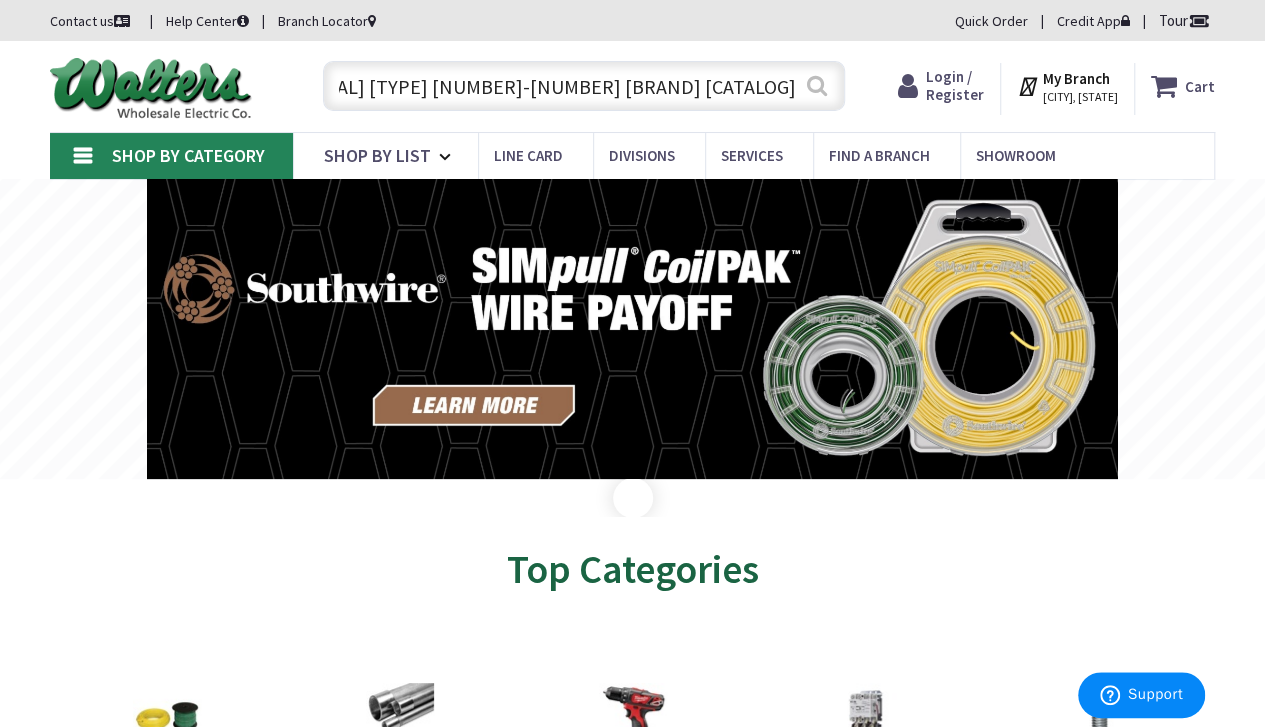 type on "400kcmil two hole padle compression connectors 1/2'' stud holes burndy catalog # YAZ322N" 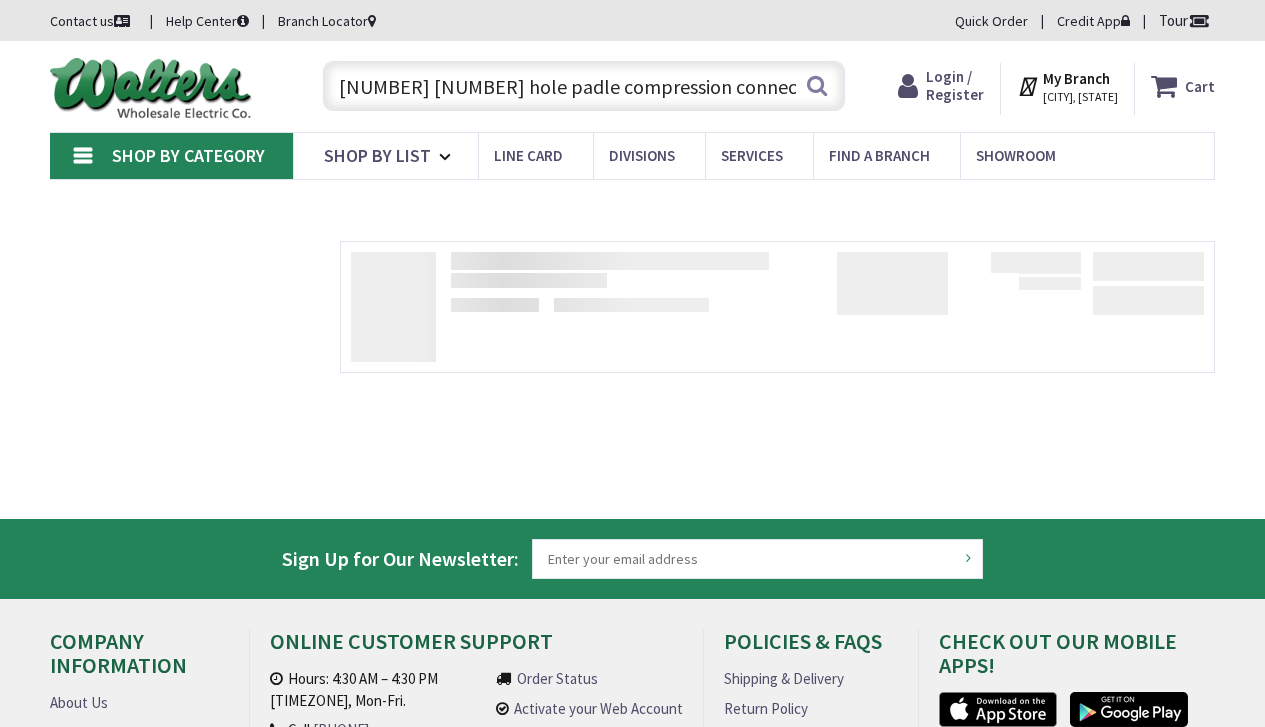 scroll, scrollTop: 0, scrollLeft: 0, axis: both 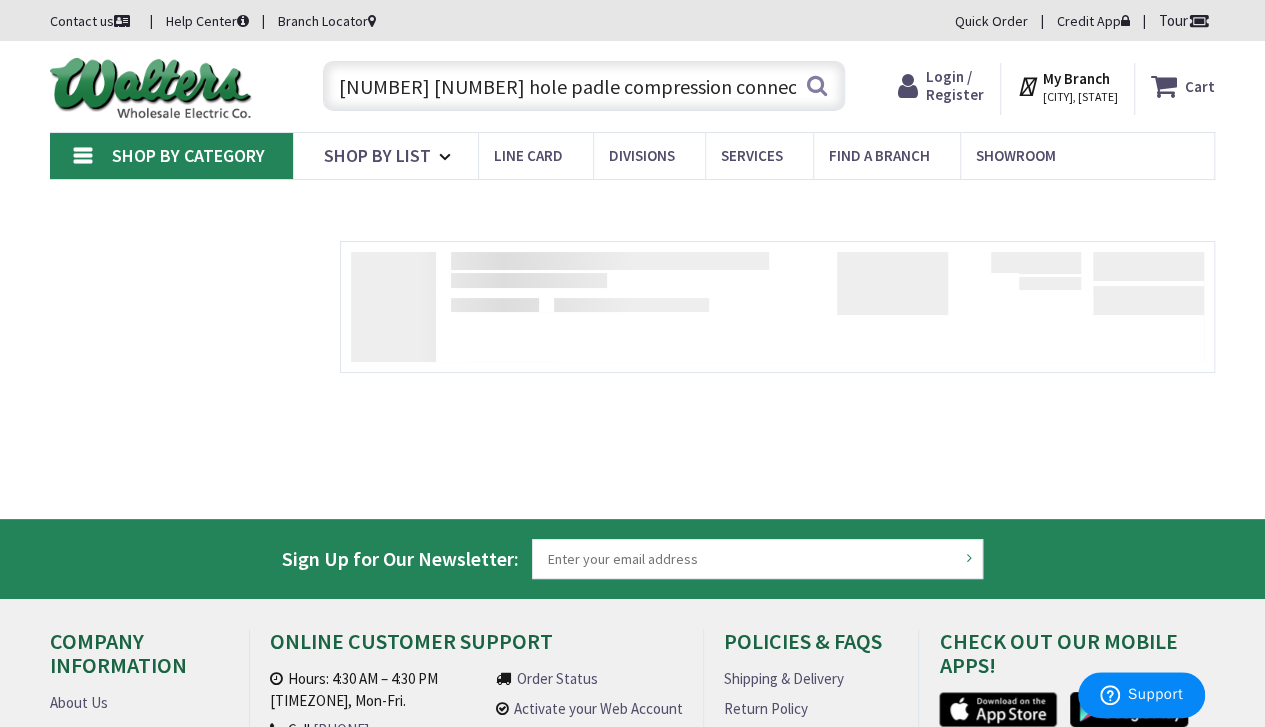 click on "400kcmil two hole padle compression connectors 1/2'' stud holes burndy catalog # YAZ322N" at bounding box center (584, 86) 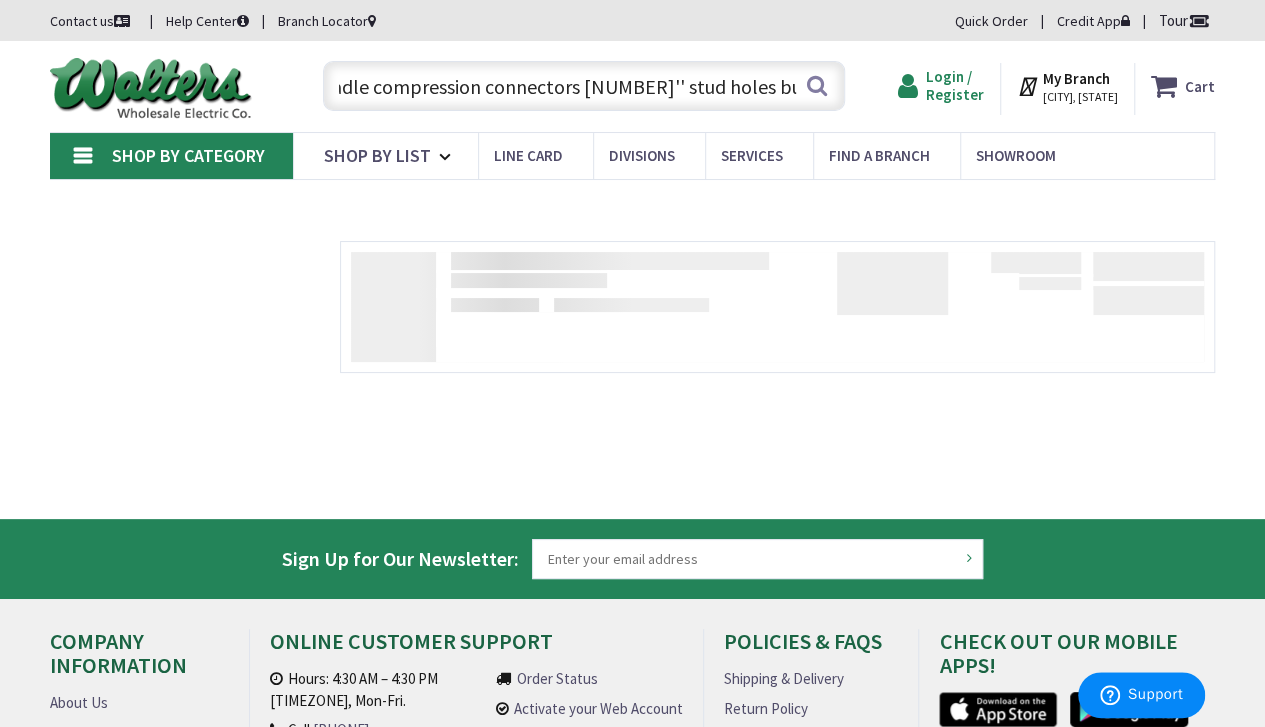 scroll, scrollTop: 0, scrollLeft: 305, axis: horizontal 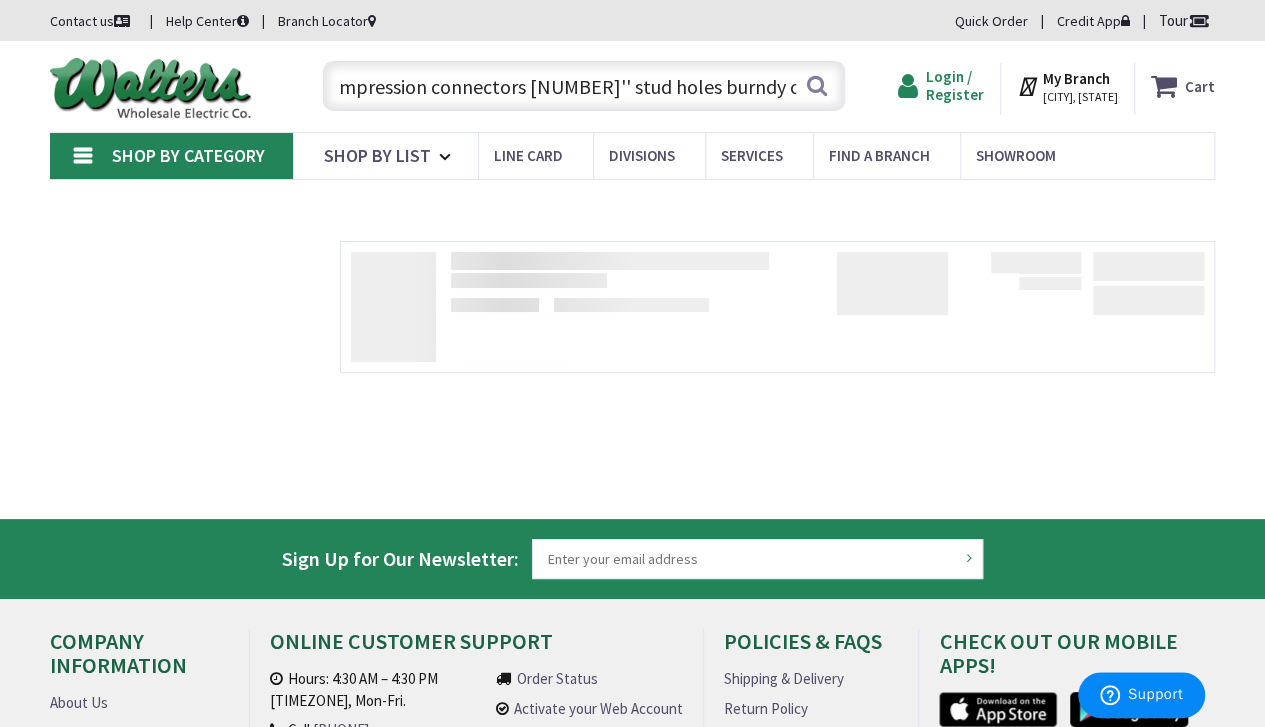 drag, startPoint x: 541, startPoint y: 85, endPoint x: 914, endPoint y: 81, distance: 373.02145 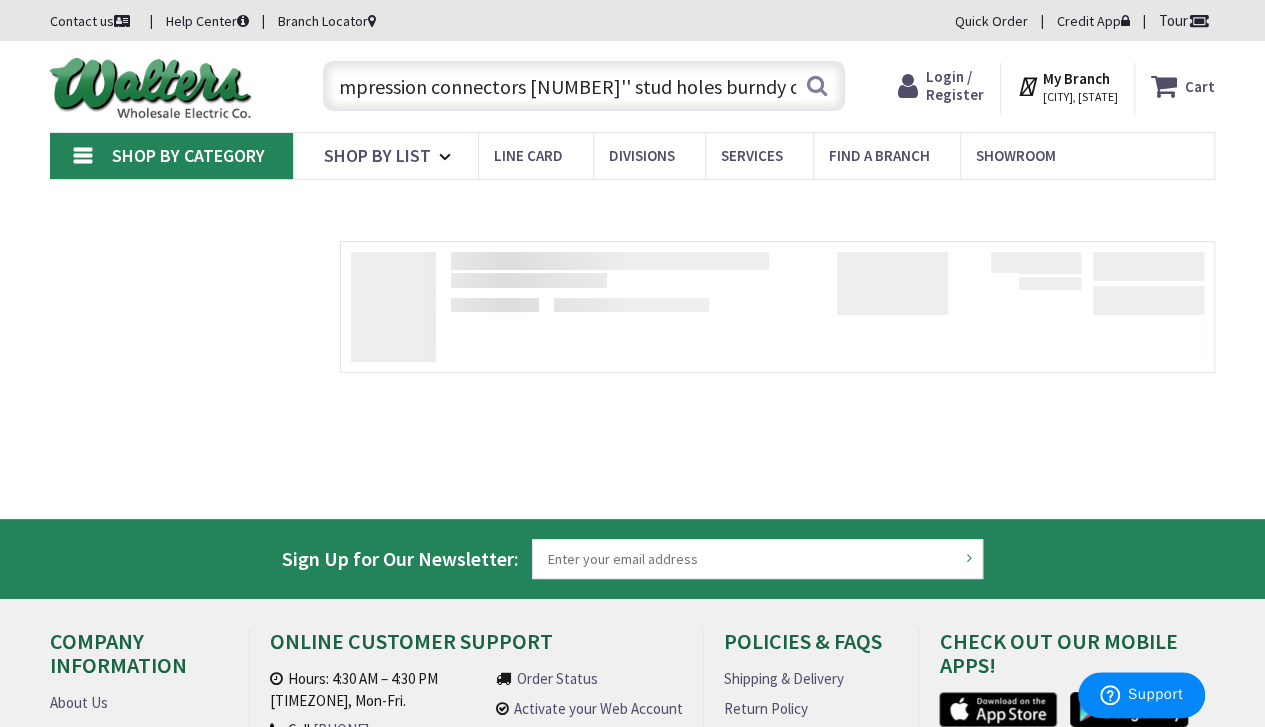 click on "400kcmil two hole padle compression connectors 1/2'' stud holes burndy catalog # YAZ322N" at bounding box center (584, 86) 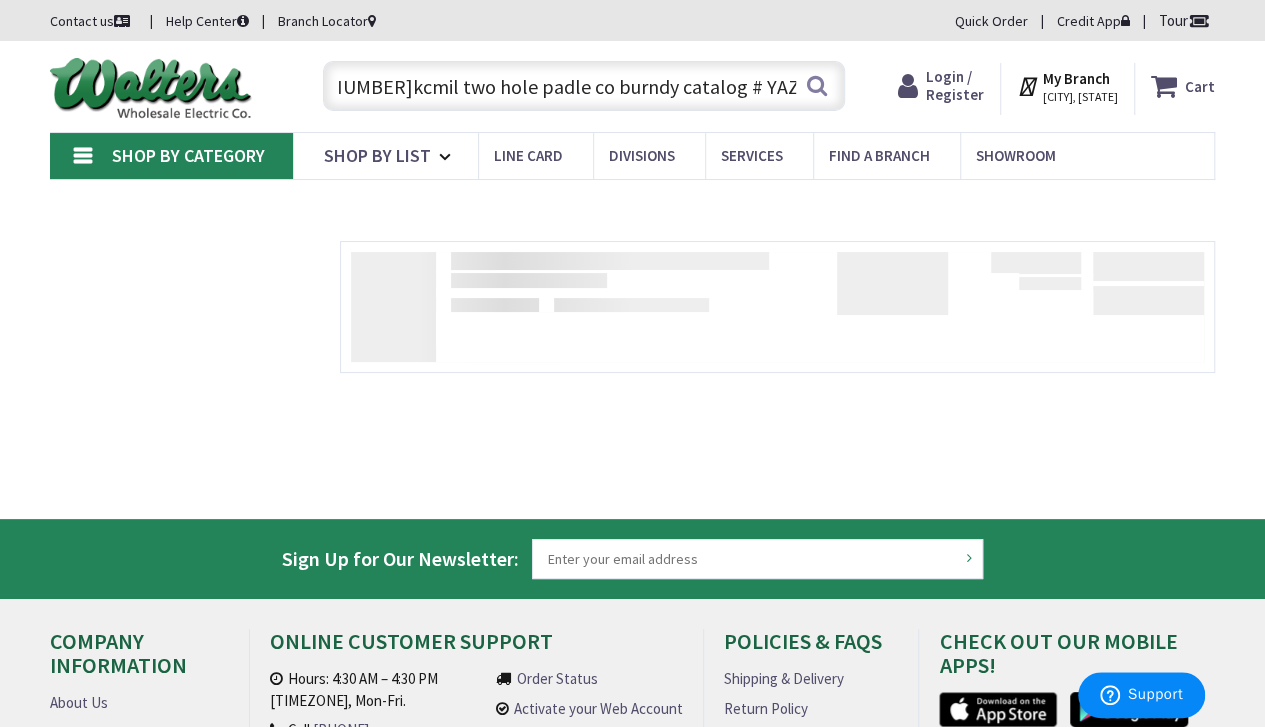 scroll, scrollTop: 0, scrollLeft: 0, axis: both 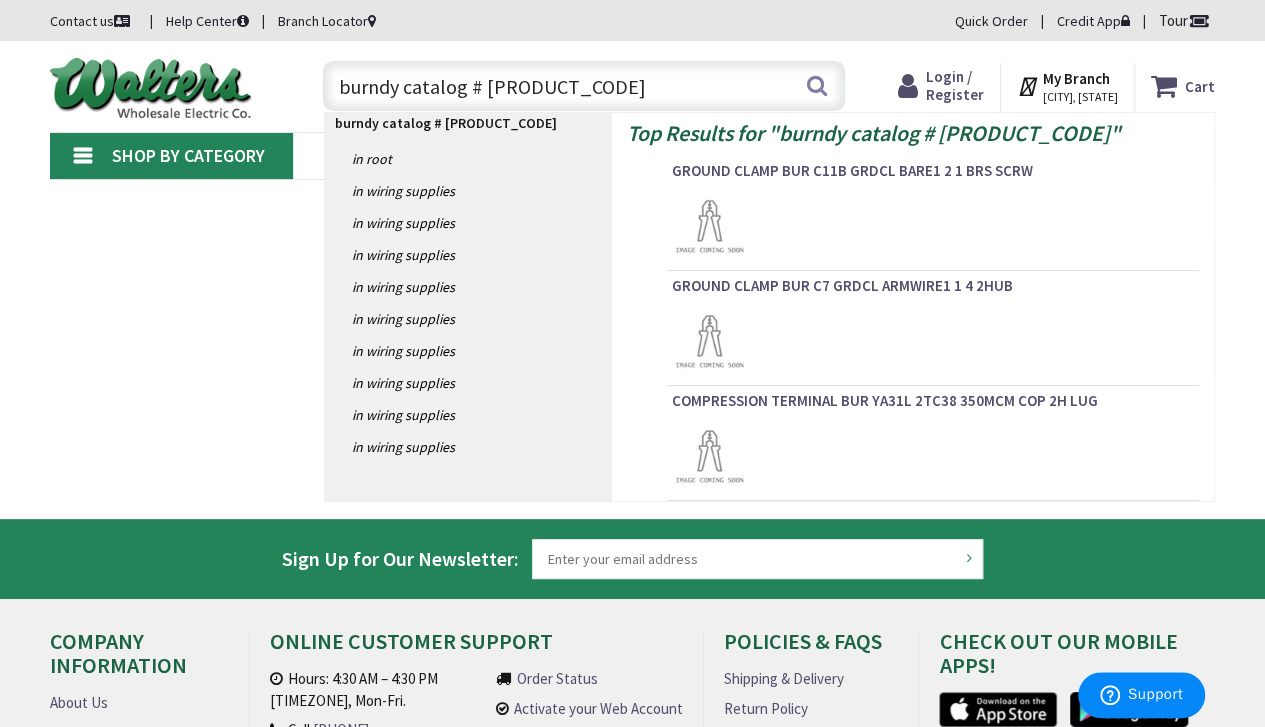 type on "burndy catalog # YAZ322N" 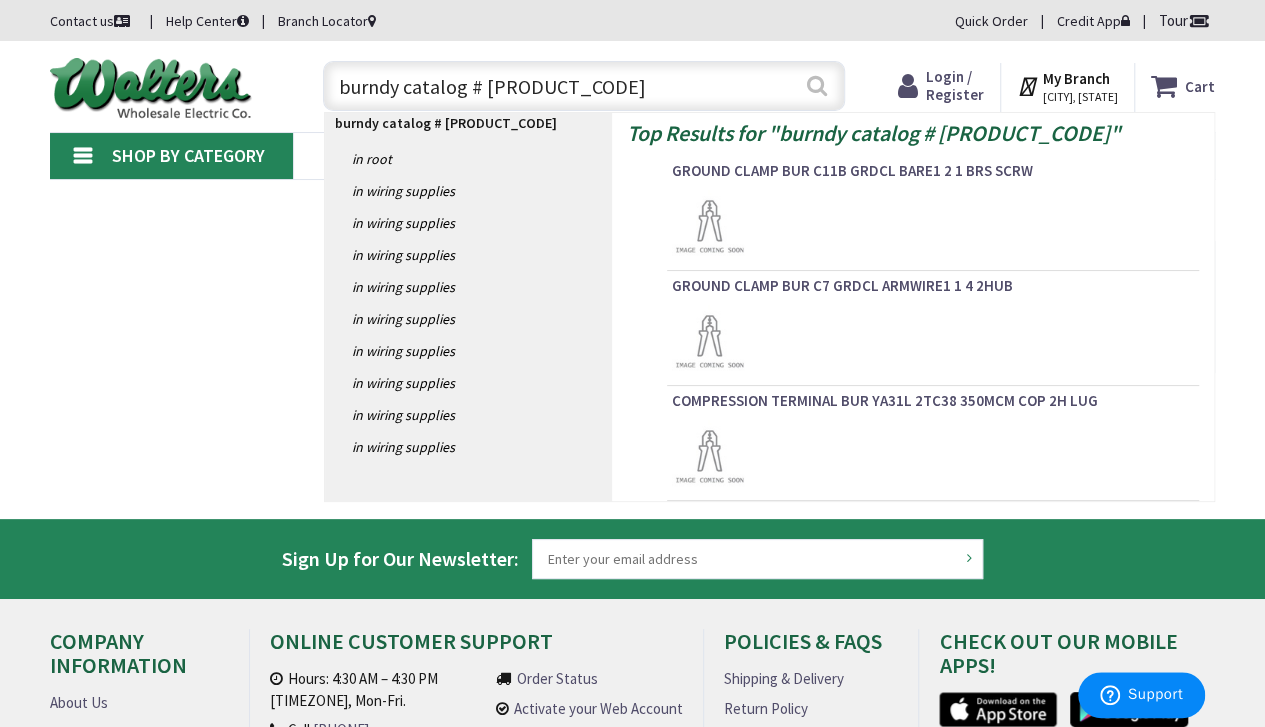 click on "Search" at bounding box center [817, 85] 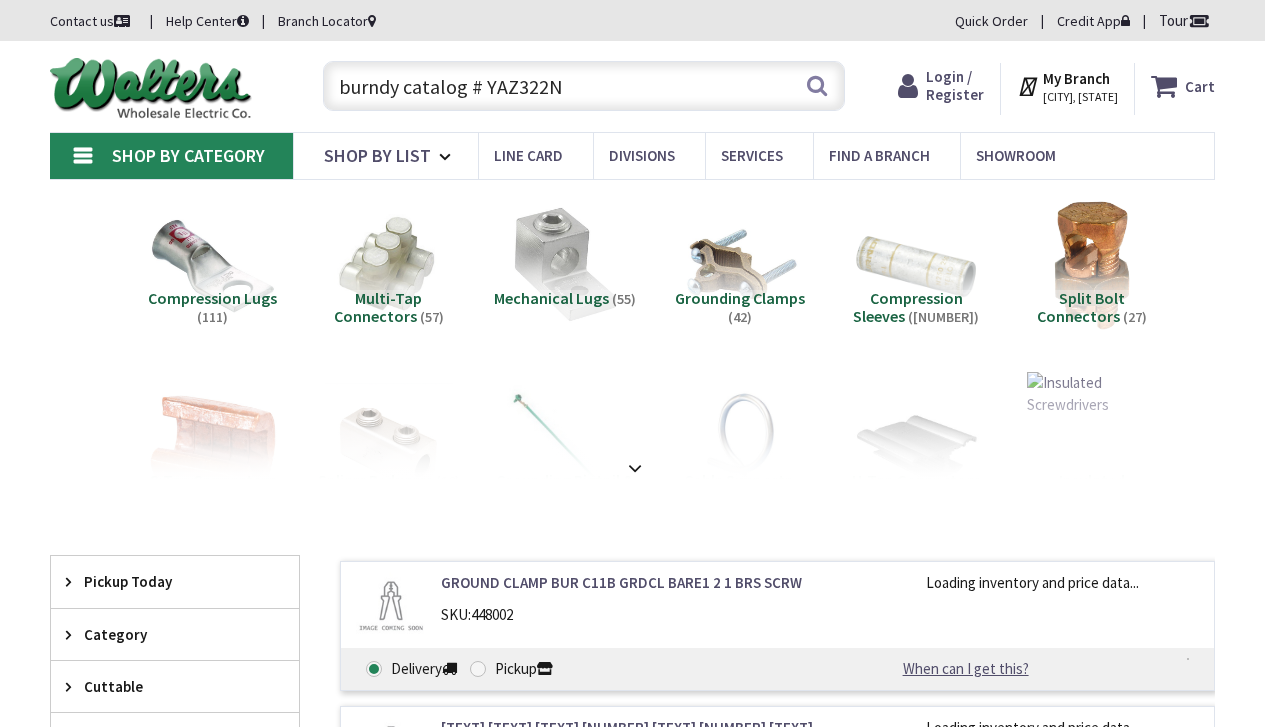 scroll, scrollTop: 0, scrollLeft: 0, axis: both 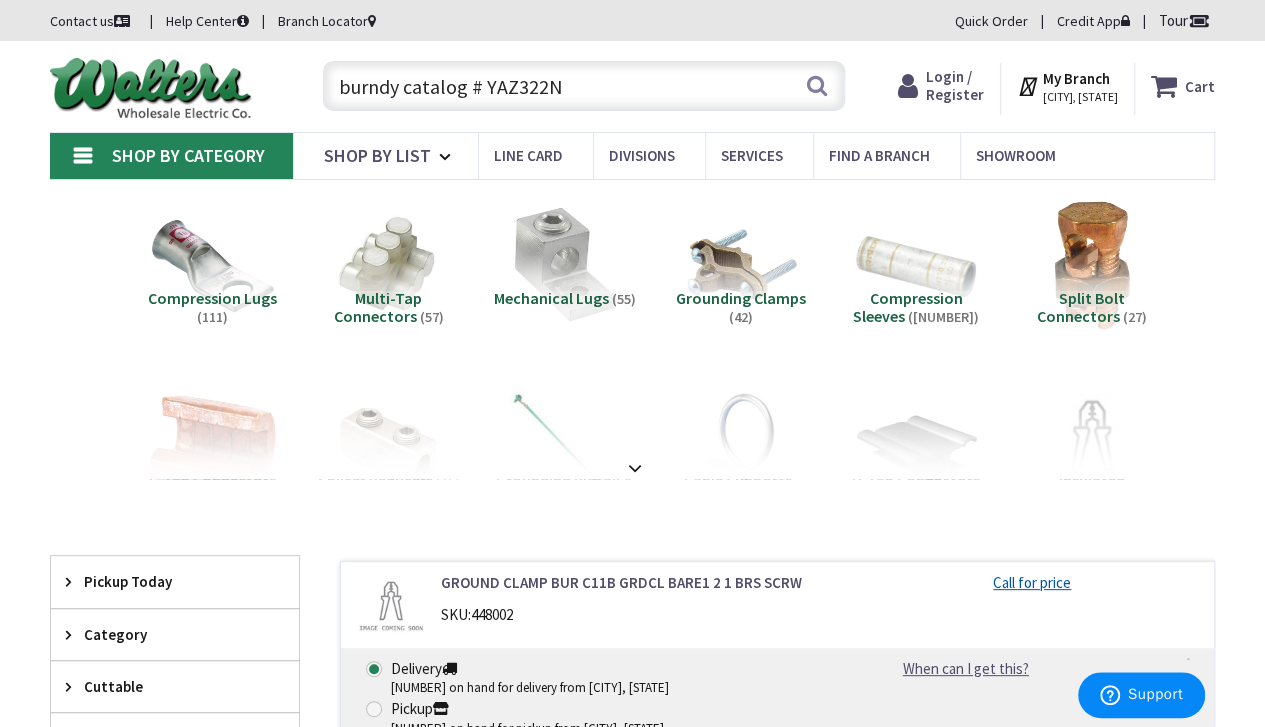click on "burndy catalog # YAZ322N" at bounding box center [584, 86] 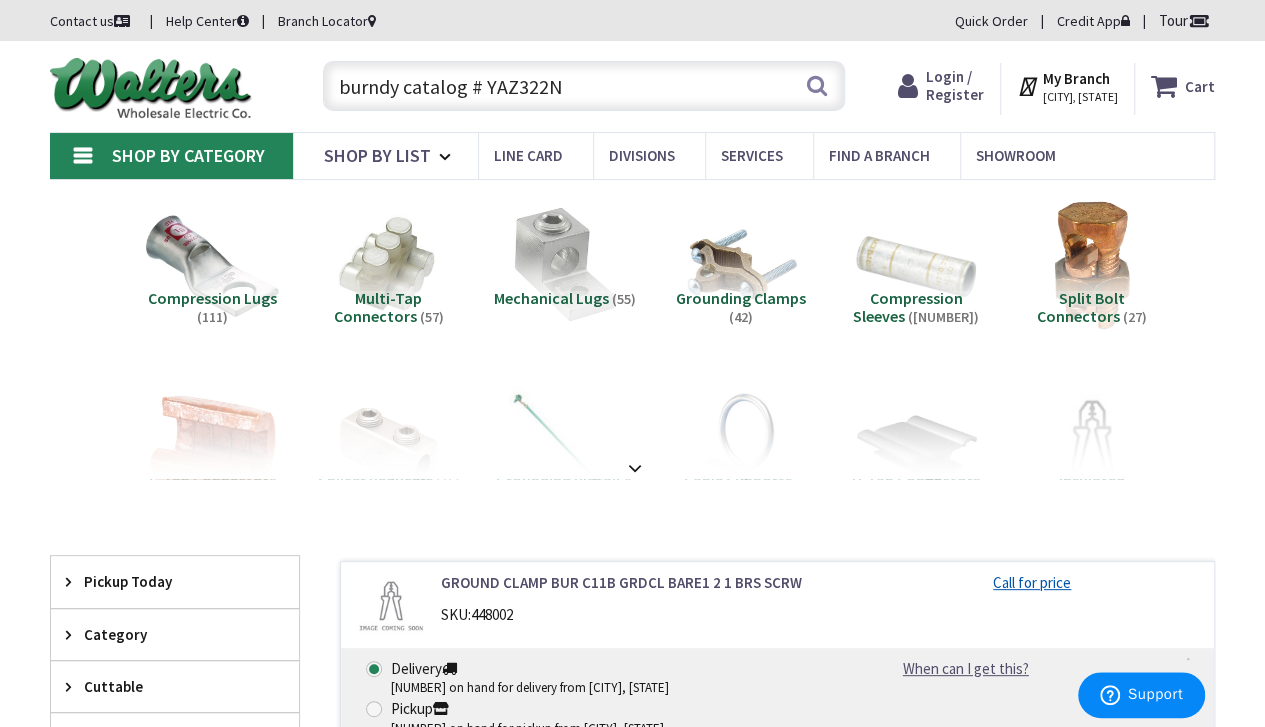 click at bounding box center [213, 265] 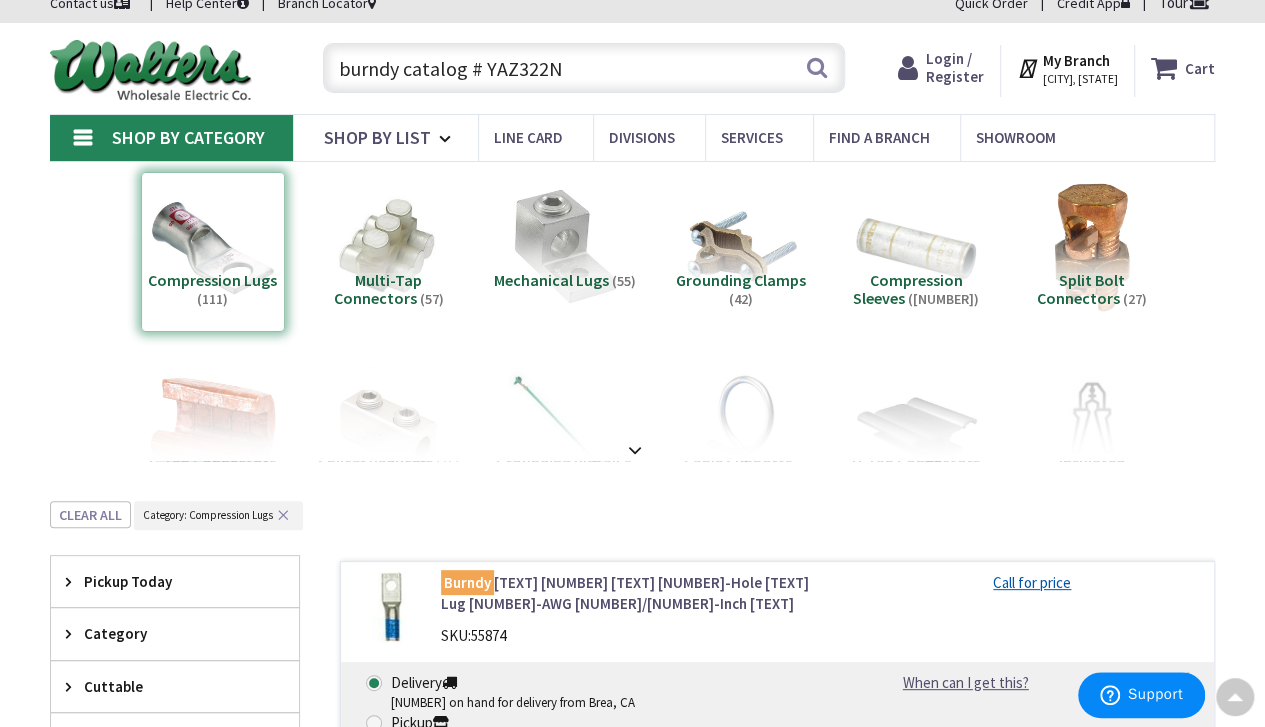 scroll, scrollTop: 0, scrollLeft: 0, axis: both 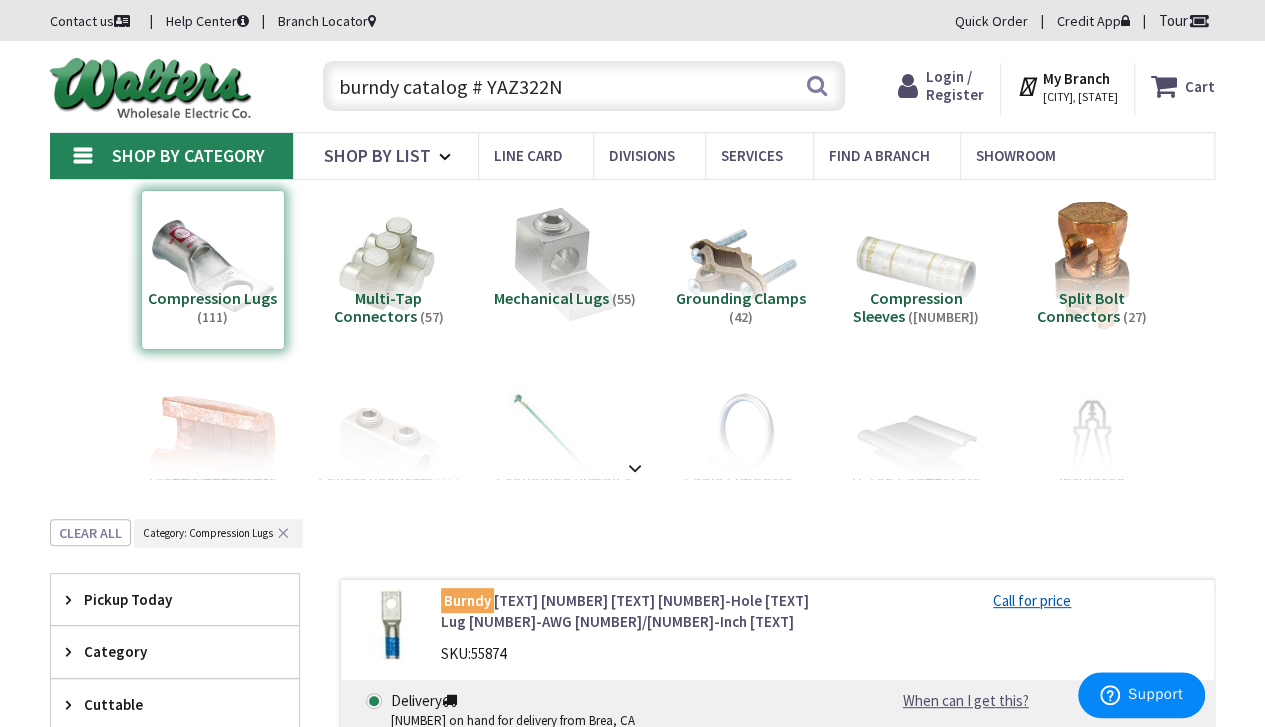 click on "burndy catalog # YAZ322N" at bounding box center [584, 86] 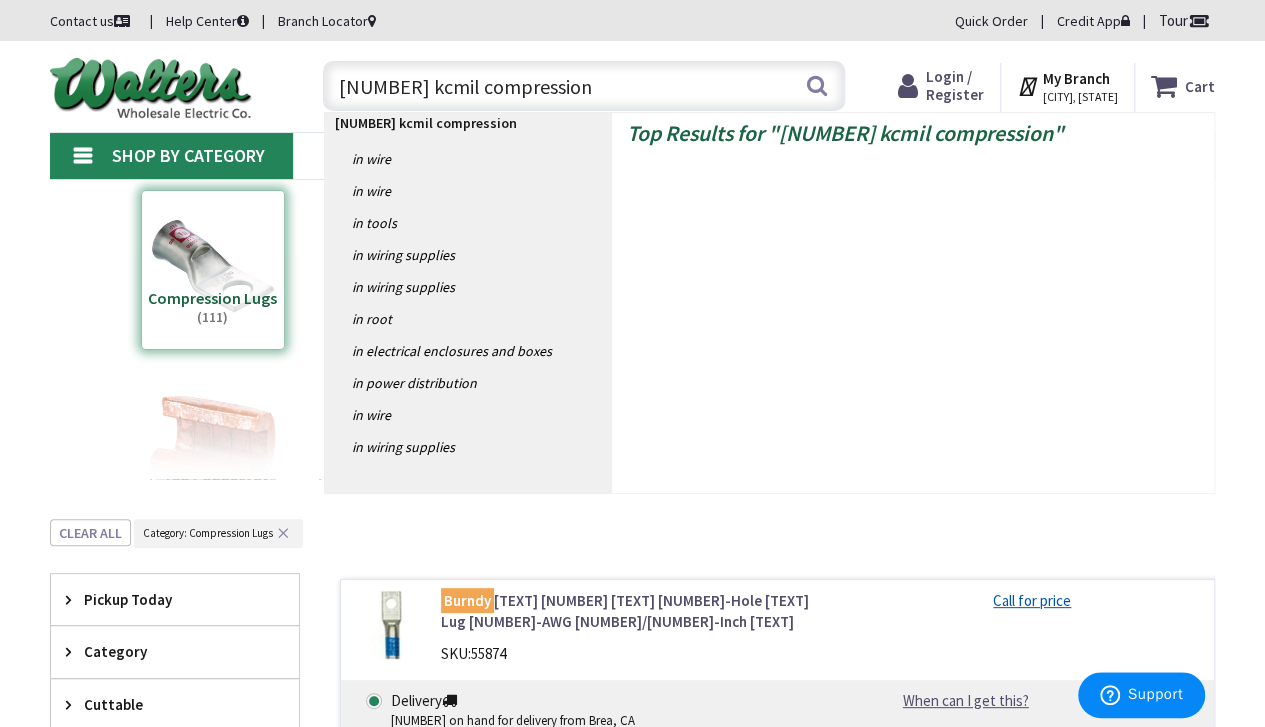 type on "400 kcmil compression l" 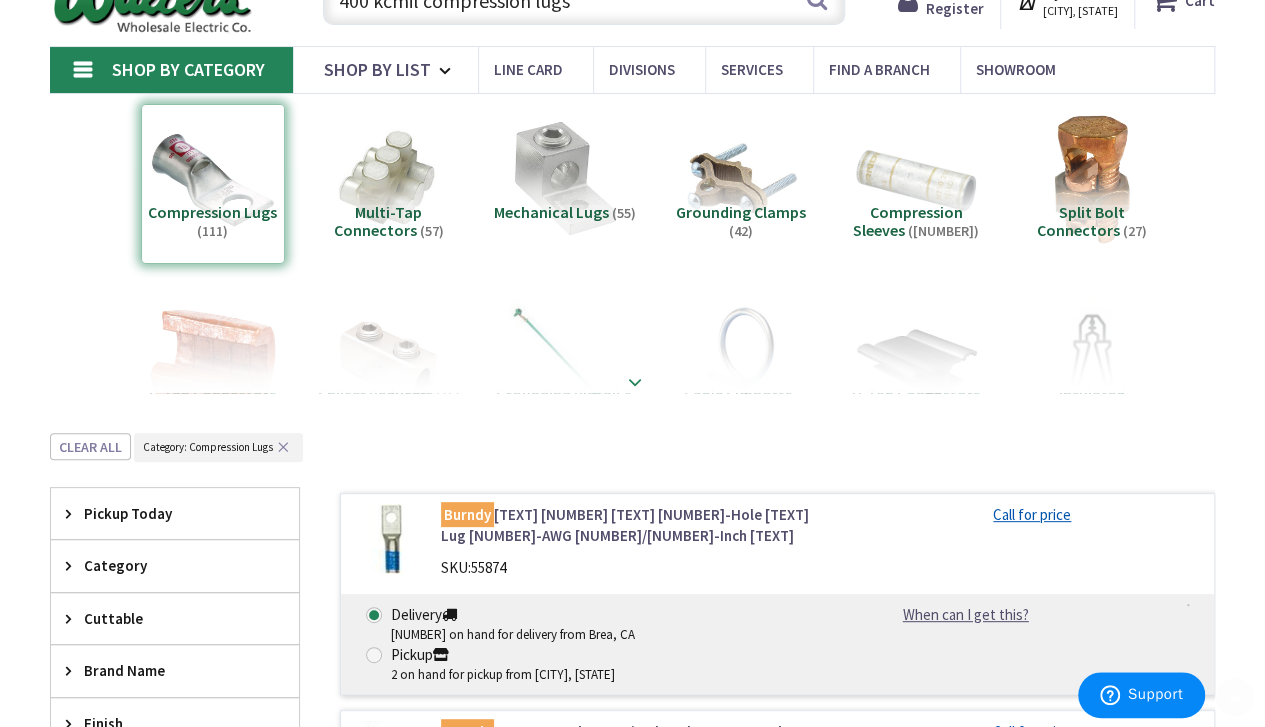 scroll, scrollTop: 200, scrollLeft: 0, axis: vertical 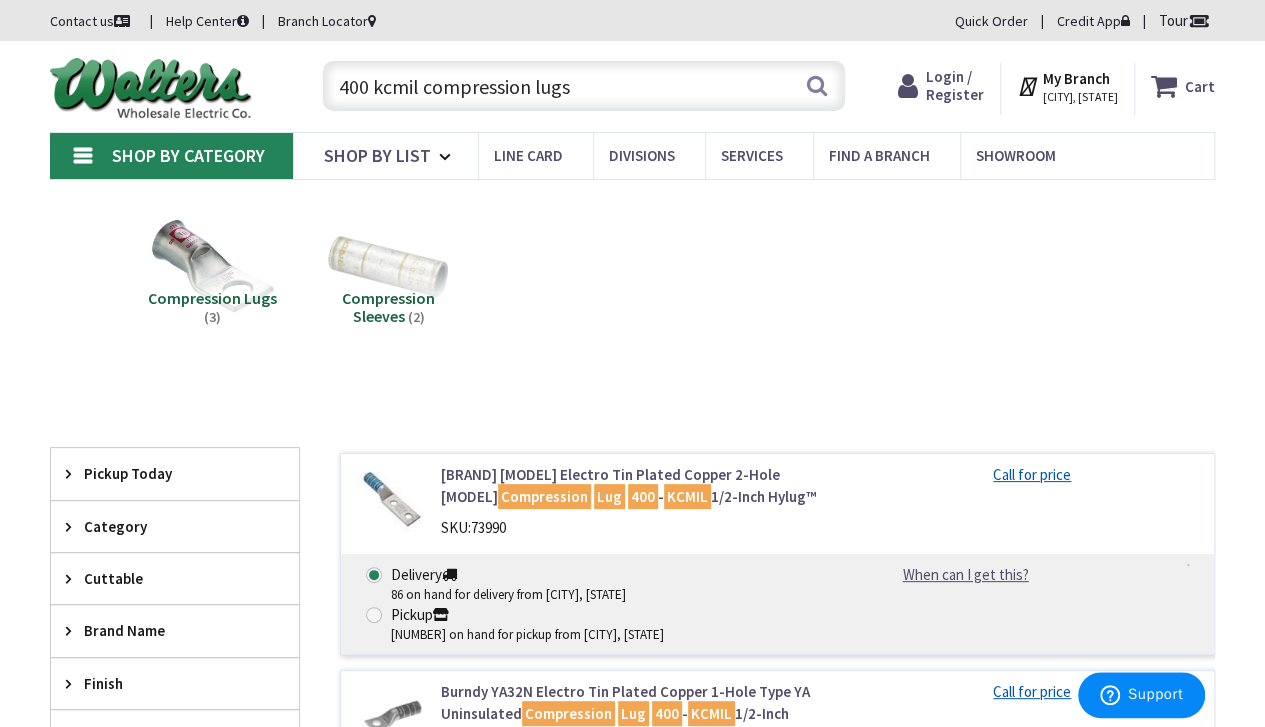 click on "Burndy YA322N Electro Tin Plated Copper 2-Hole YA-2N  Compression   Lug   400 - KCMIL  1/2-Inch Hylug™" at bounding box center (638, 485) 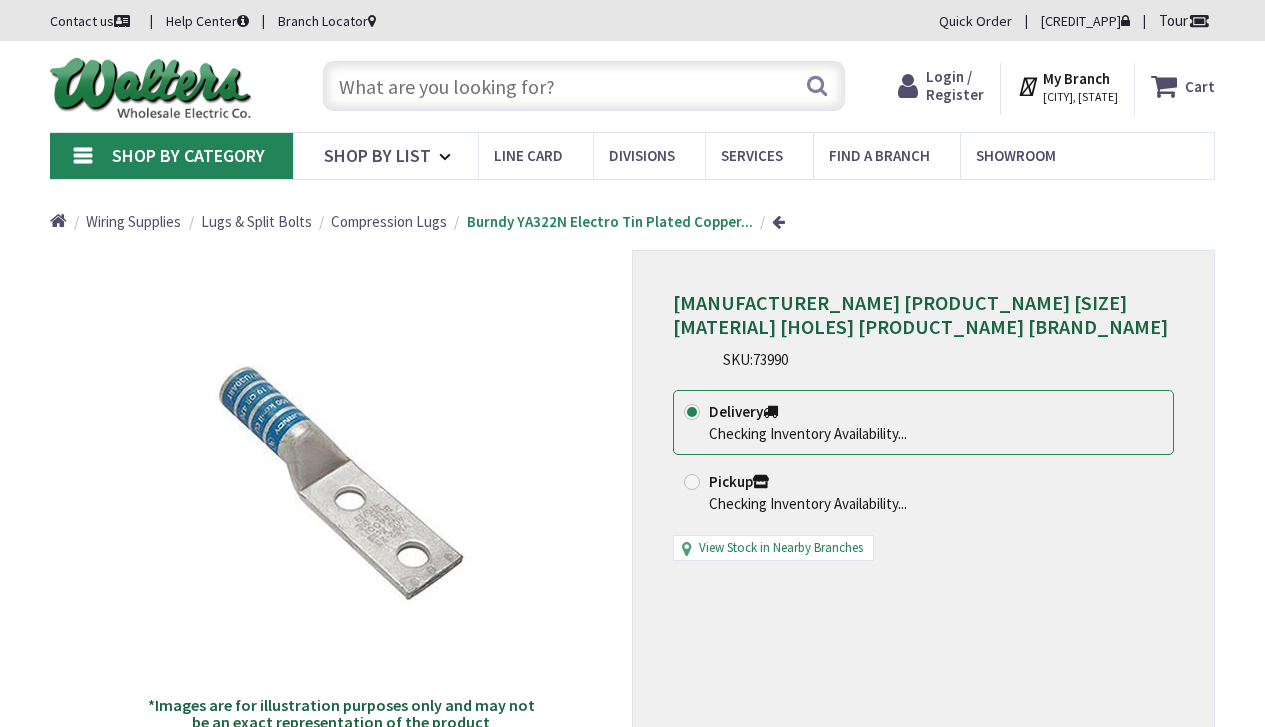 scroll, scrollTop: 0, scrollLeft: 0, axis: both 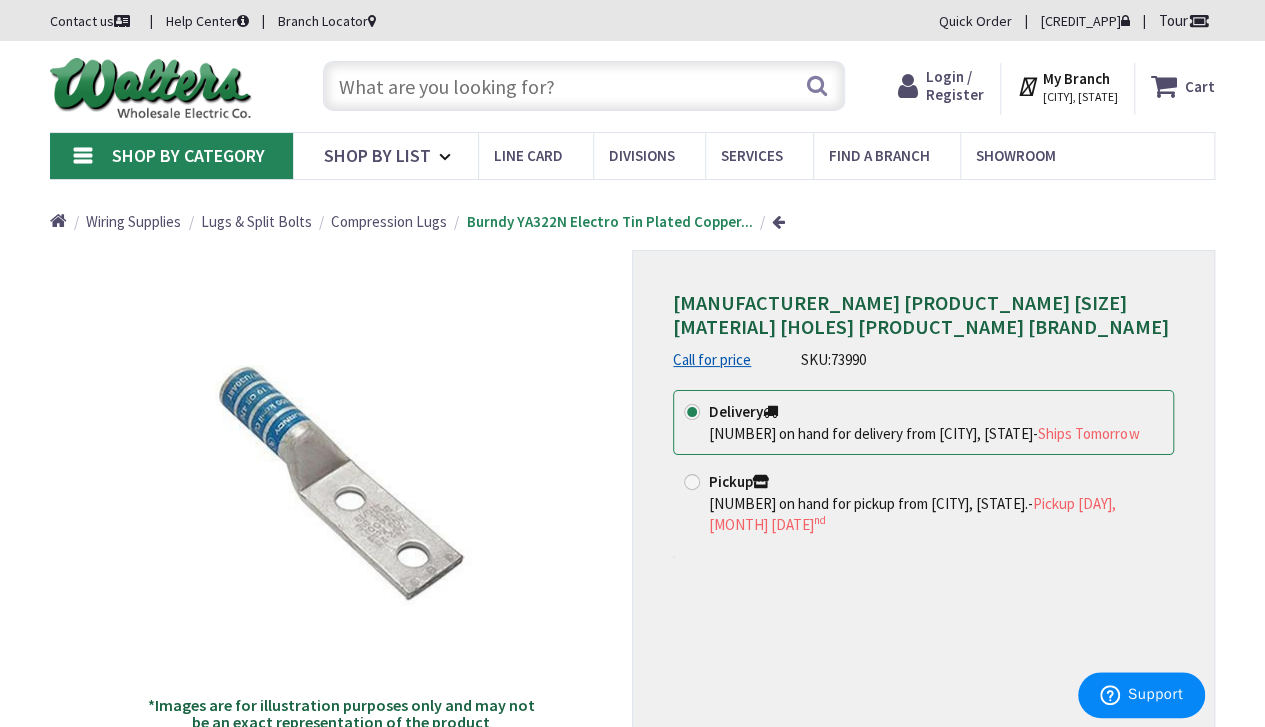 click at bounding box center [584, 86] 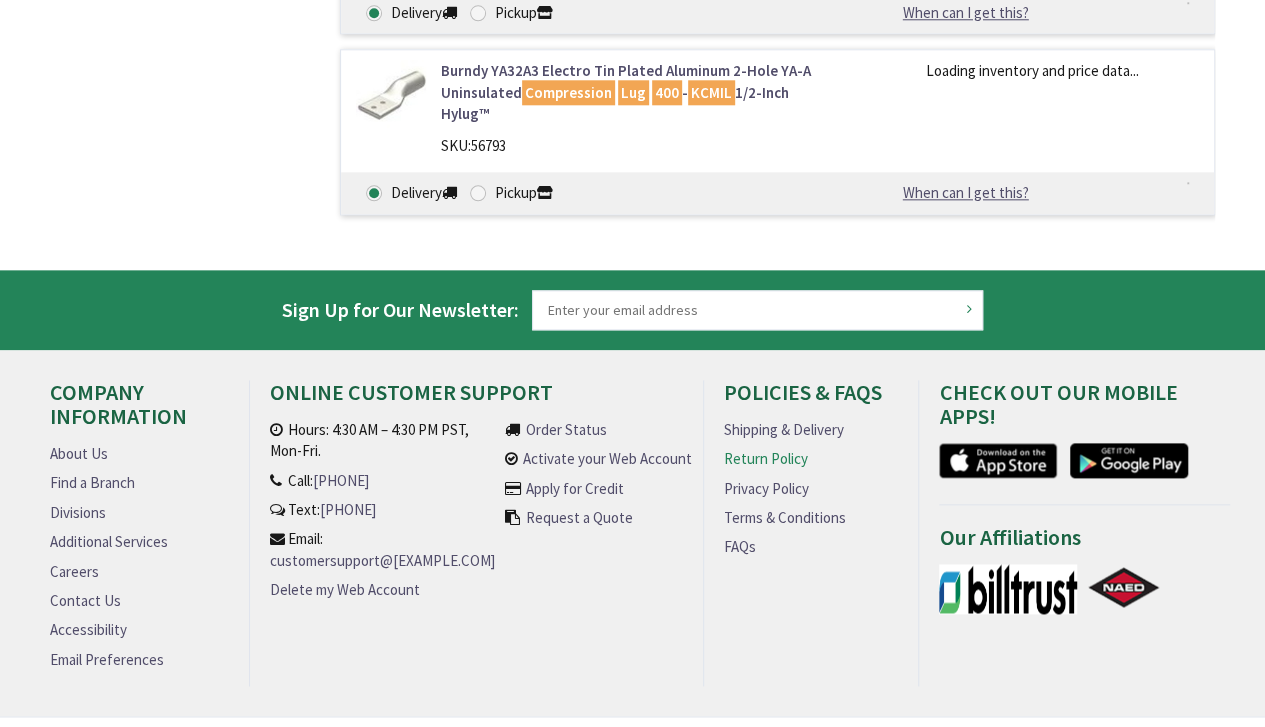 scroll, scrollTop: 1082, scrollLeft: 0, axis: vertical 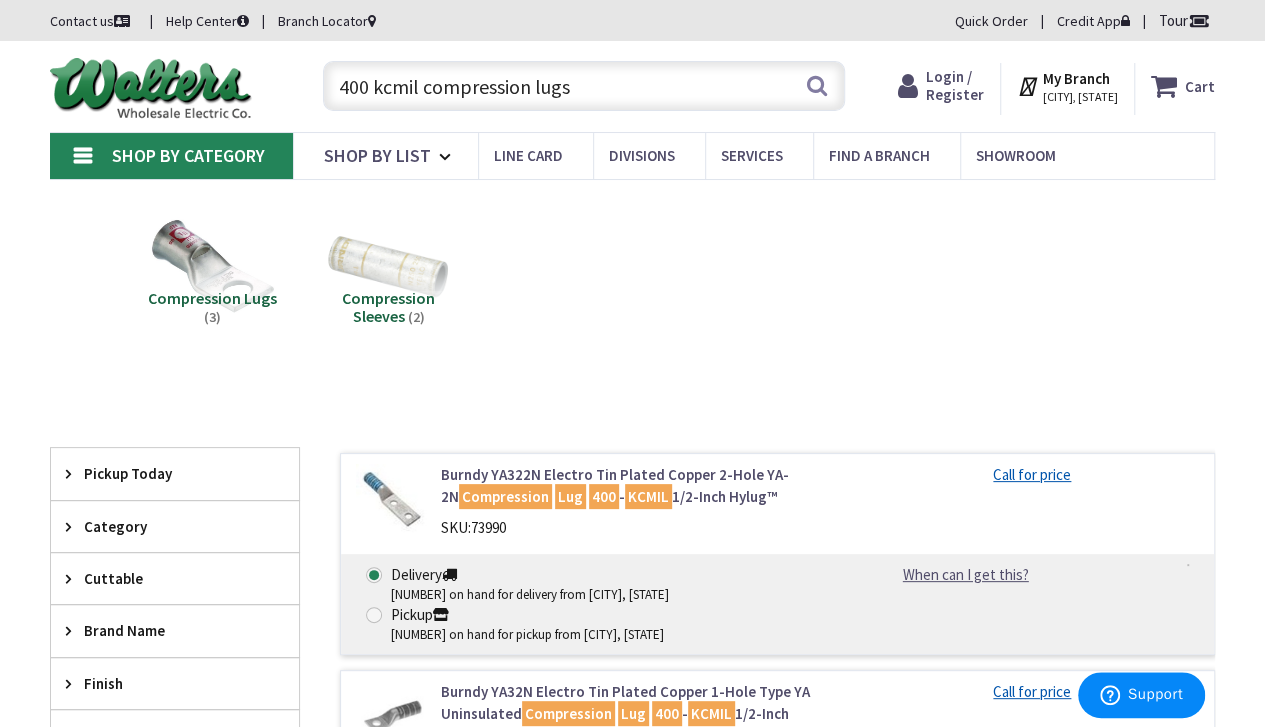 click on "Burndy YA322N Electro Tin Plated Copper 2-Hole YA-2N  Compression   Lug   400 - KCMIL  1/2-Inch Hylug™
SKU:  73990
Call for price
Delivery
86 on hand for delivery from Brea, CA
nd" at bounding box center [777, 554] 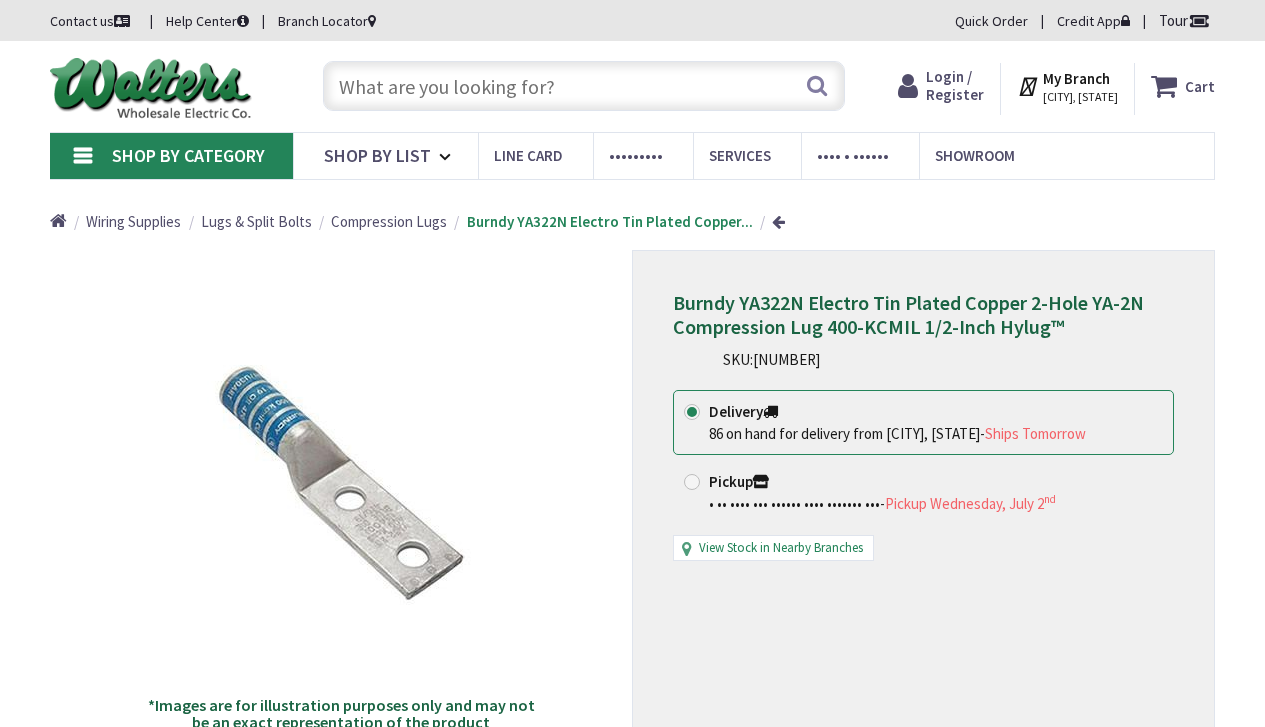 scroll, scrollTop: 0, scrollLeft: 0, axis: both 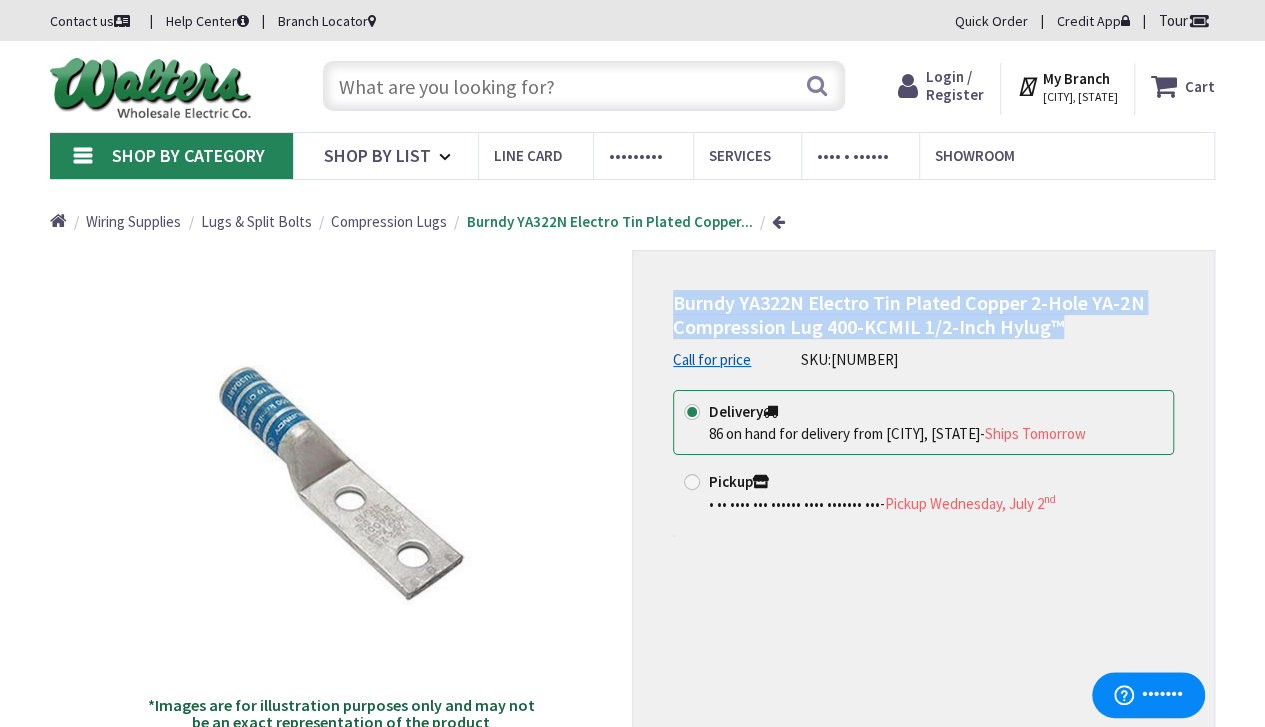 drag, startPoint x: 676, startPoint y: 299, endPoint x: 1058, endPoint y: 336, distance: 383.7877 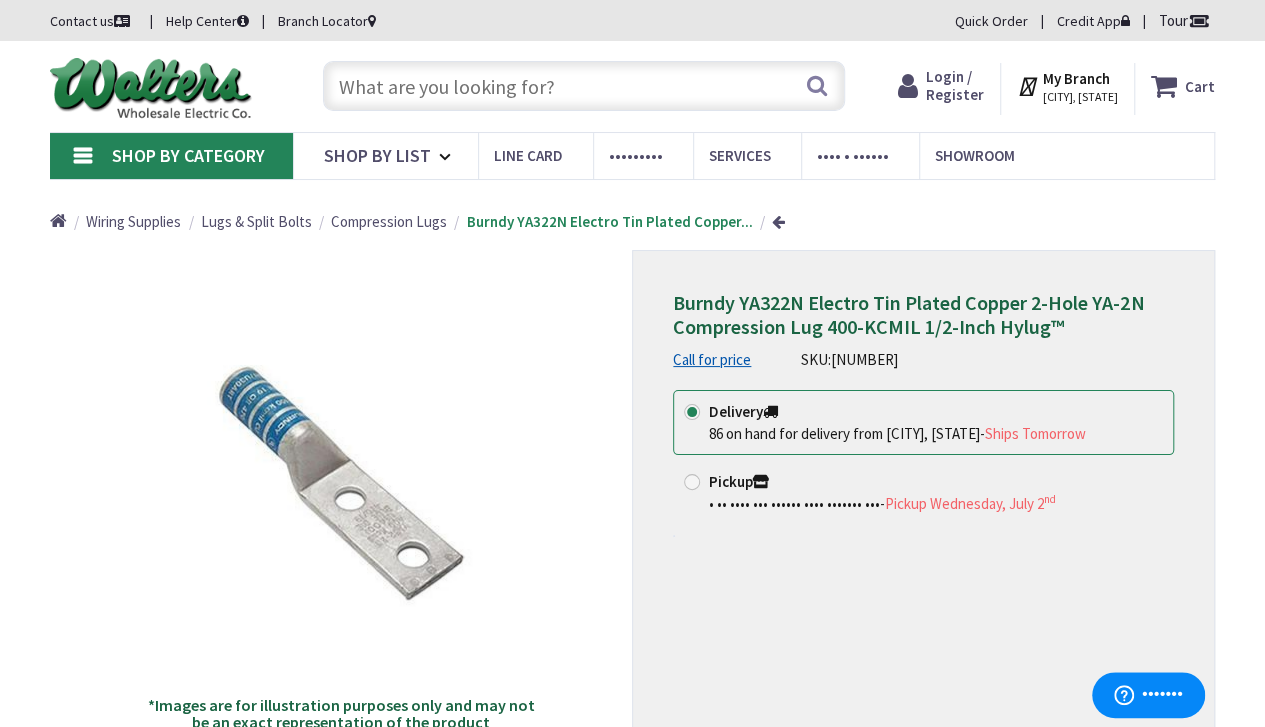click on "Burndy YA322N Electro Tin Plated Copper 2-Hole YA-2N Compression Lug 400-KCMIL 1/2-Inch Hylug™
Call for price
SKU:                 73990
This product is Discontinued
Delivery
86 on hand for delivery from [CITY], [STATE]
-  Ships Tomorrow
Pickup
0 on hand for pickup from [CITY], [STATE].
-  Pickup Wednesday, July 2 nd" at bounding box center [923, 496] 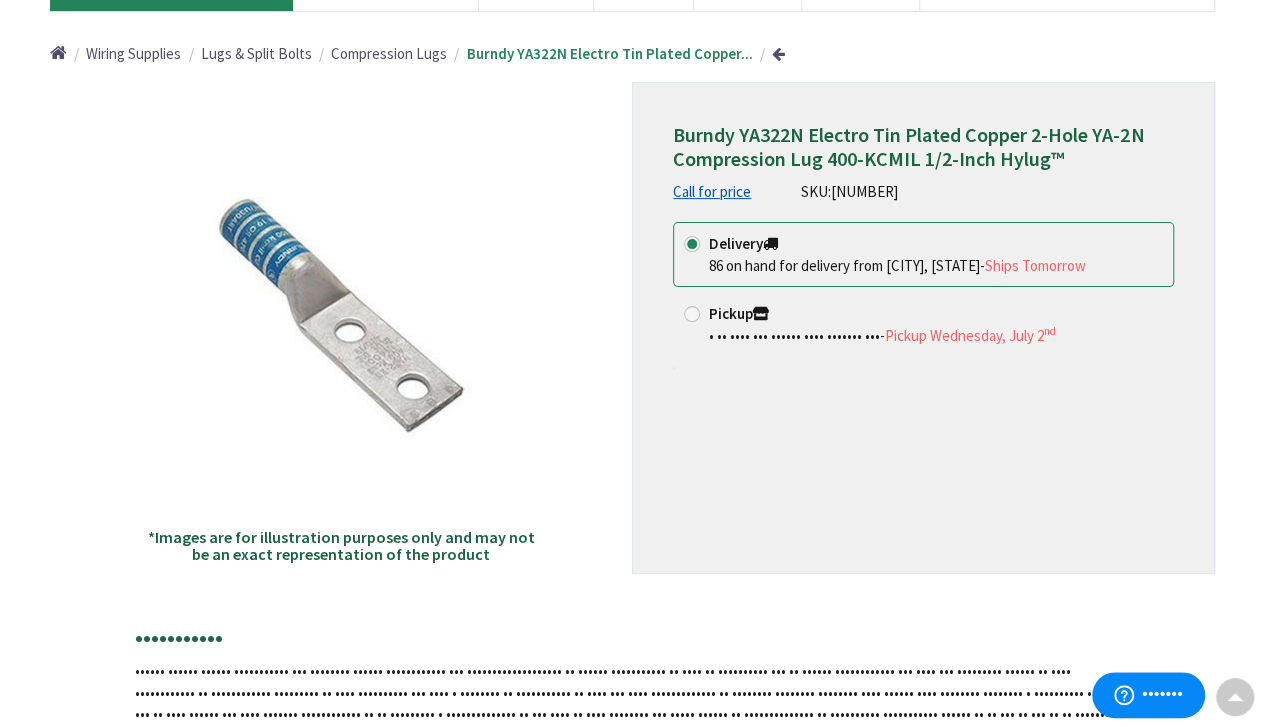 scroll, scrollTop: 0, scrollLeft: 0, axis: both 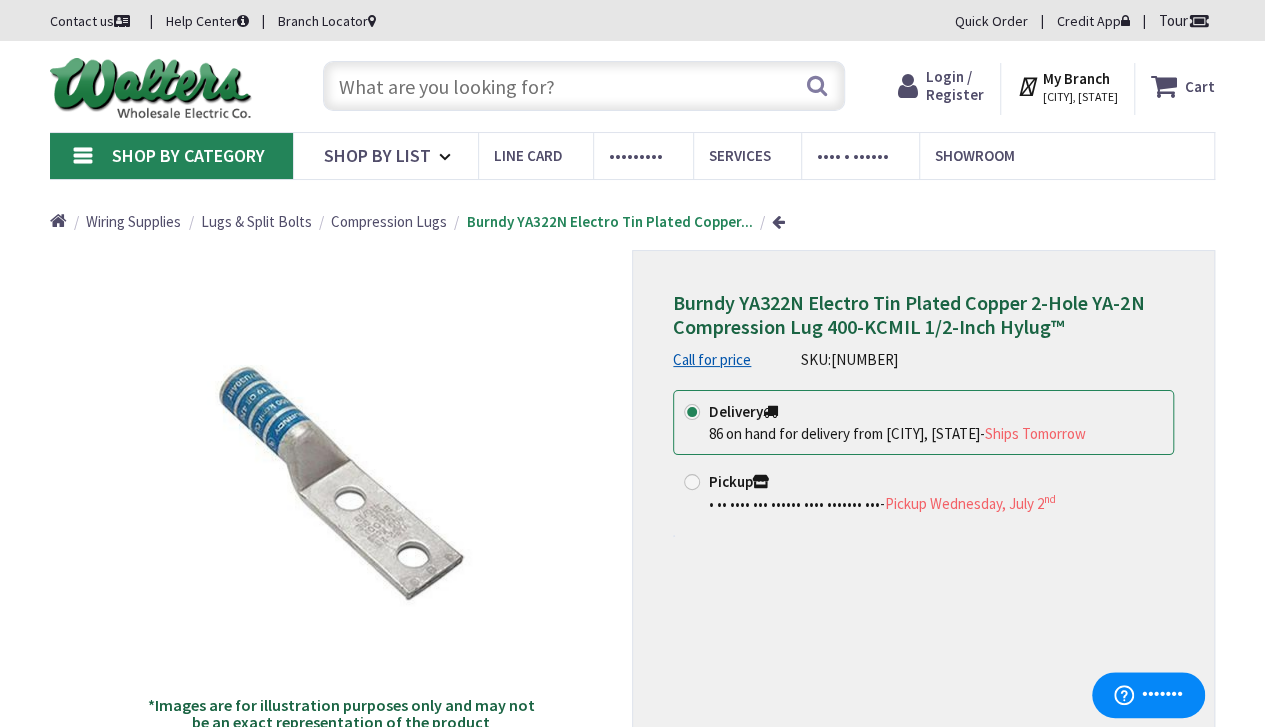 click at bounding box center [584, 86] 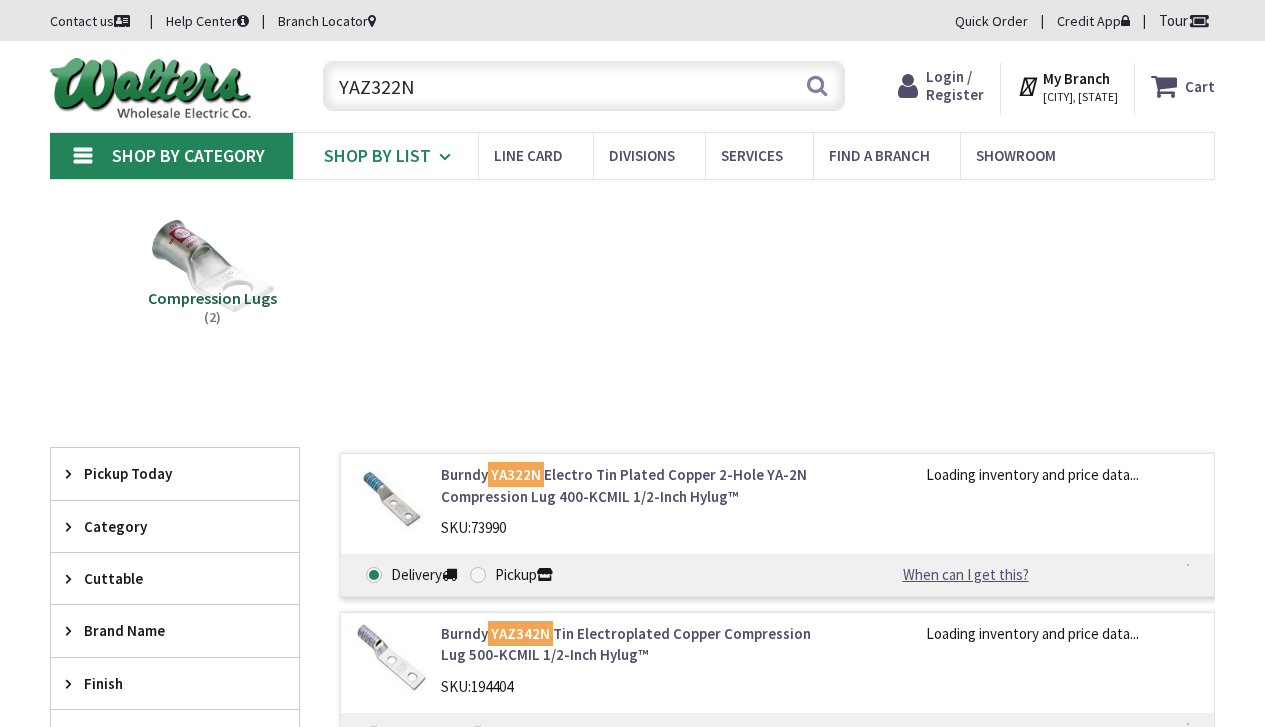scroll, scrollTop: 0, scrollLeft: 0, axis: both 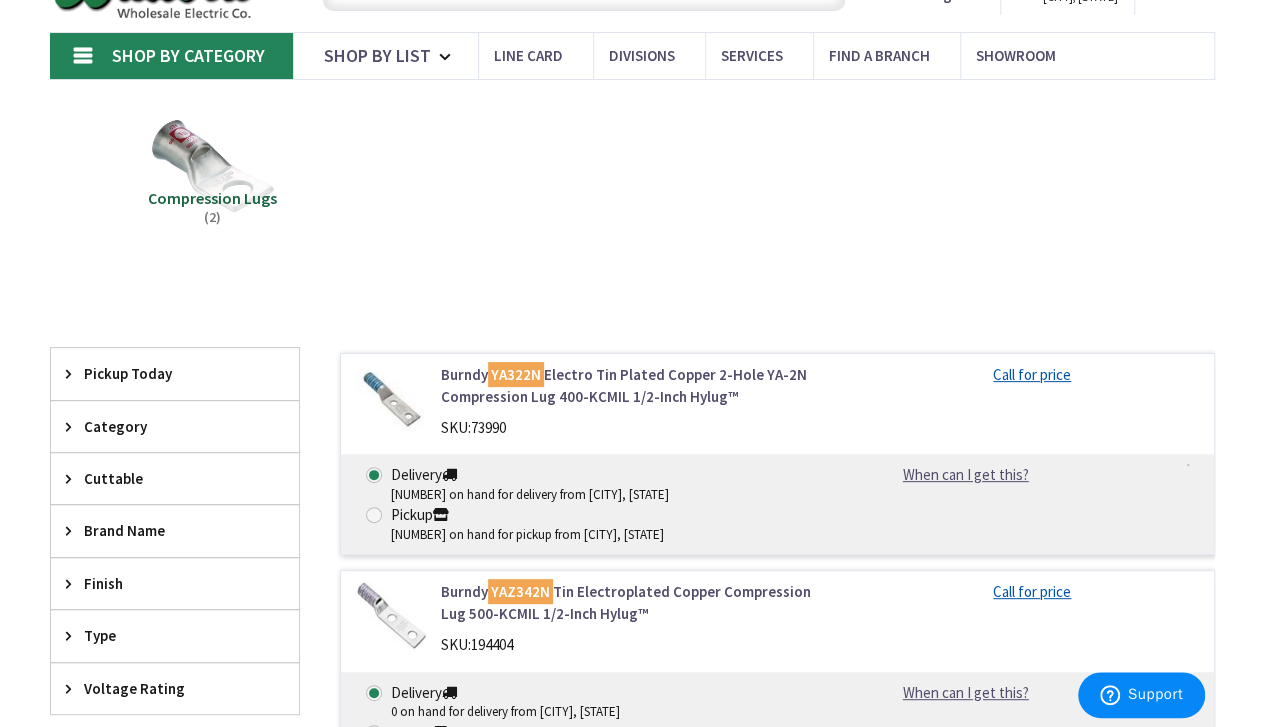 click on "Burndy  YA322N  Electro Tin Plated Copper 2-Hole YA-2N Compression Lug 400-KCMIL 1/2-Inch Hylug™" at bounding box center [638, 385] 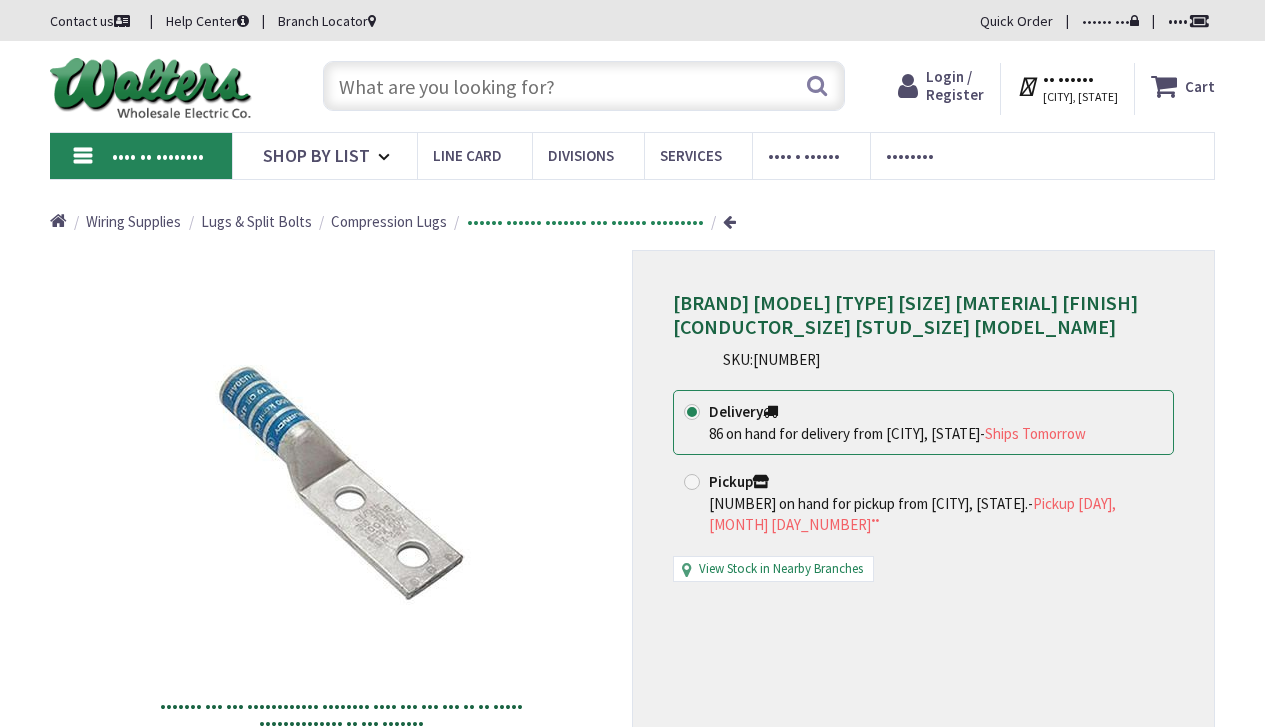 scroll, scrollTop: 0, scrollLeft: 0, axis: both 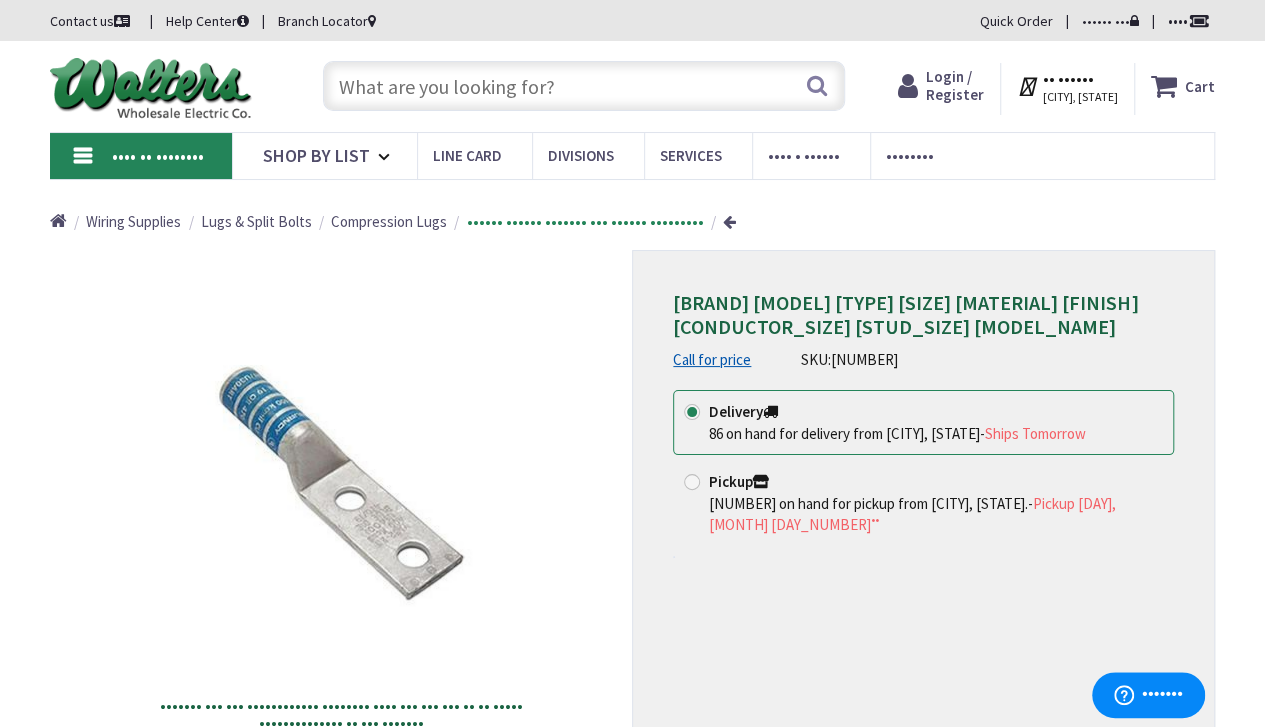 click at bounding box center [584, 86] 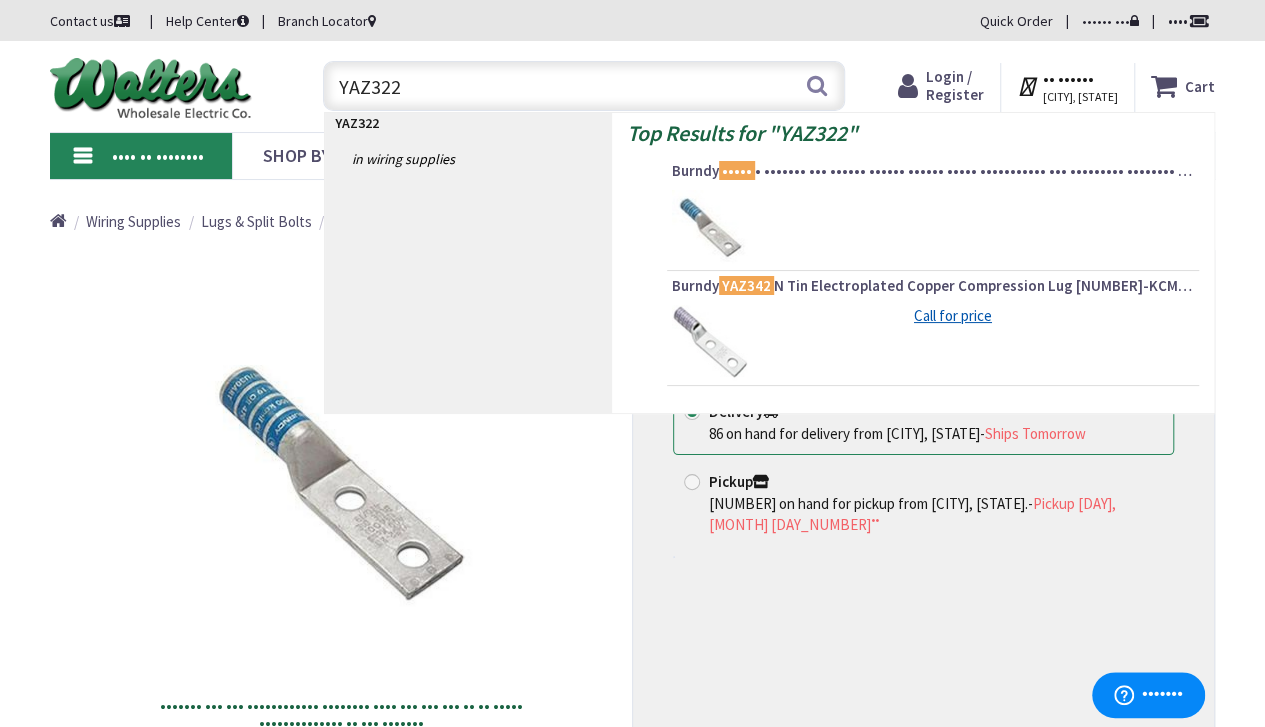 type on "YAZ322" 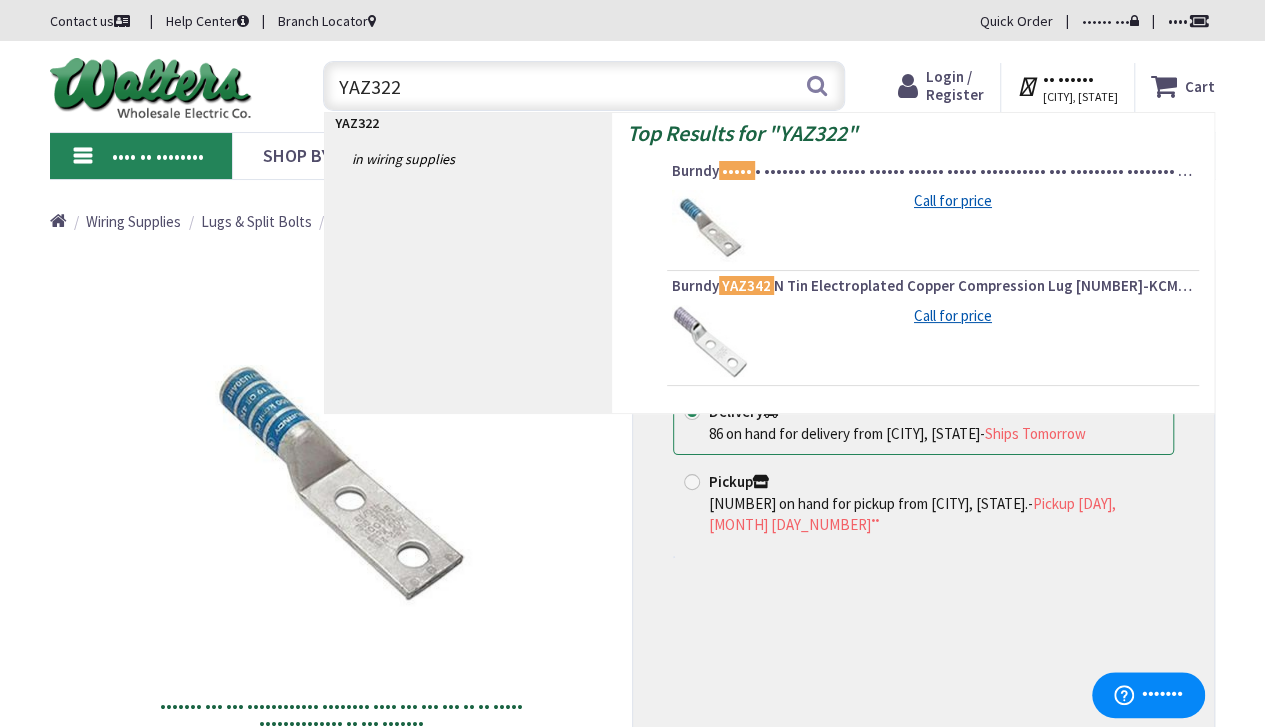 click on "••••••• ••• ••• •••••••••••• •••••••• •••• ••• ••• ••• •• •• ••••• •••••••••••••• •• ••• •••••••" at bounding box center (341, 496) 